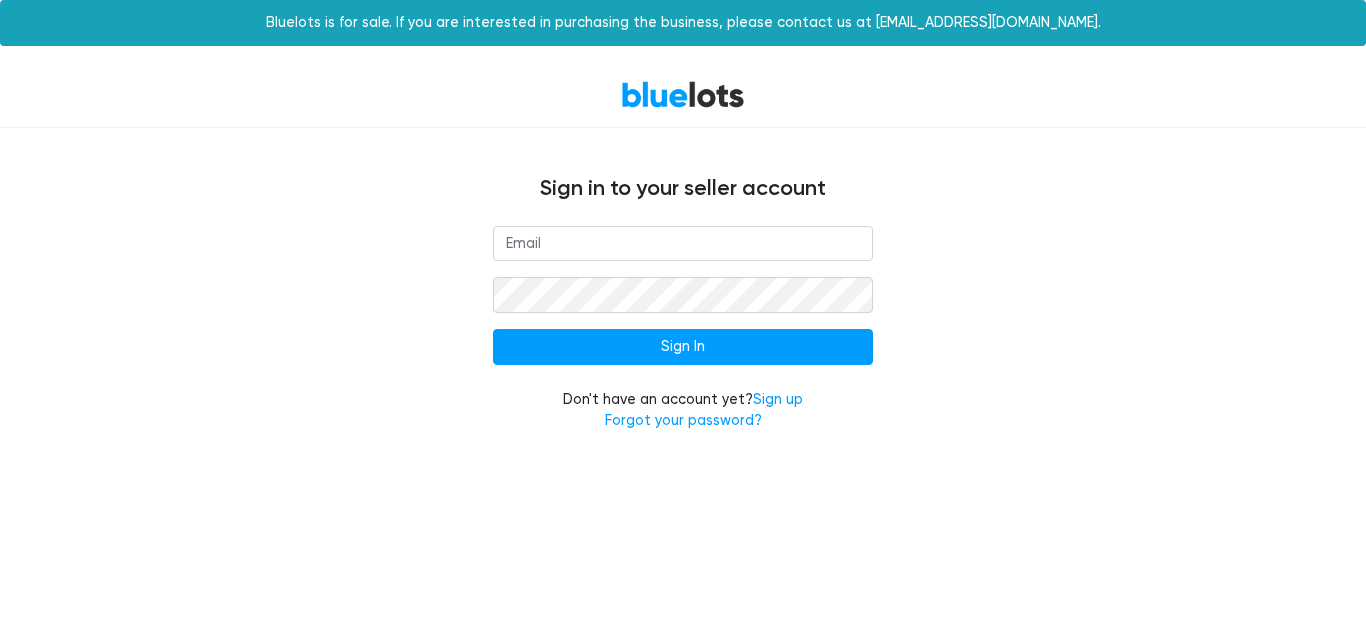 scroll, scrollTop: 0, scrollLeft: 0, axis: both 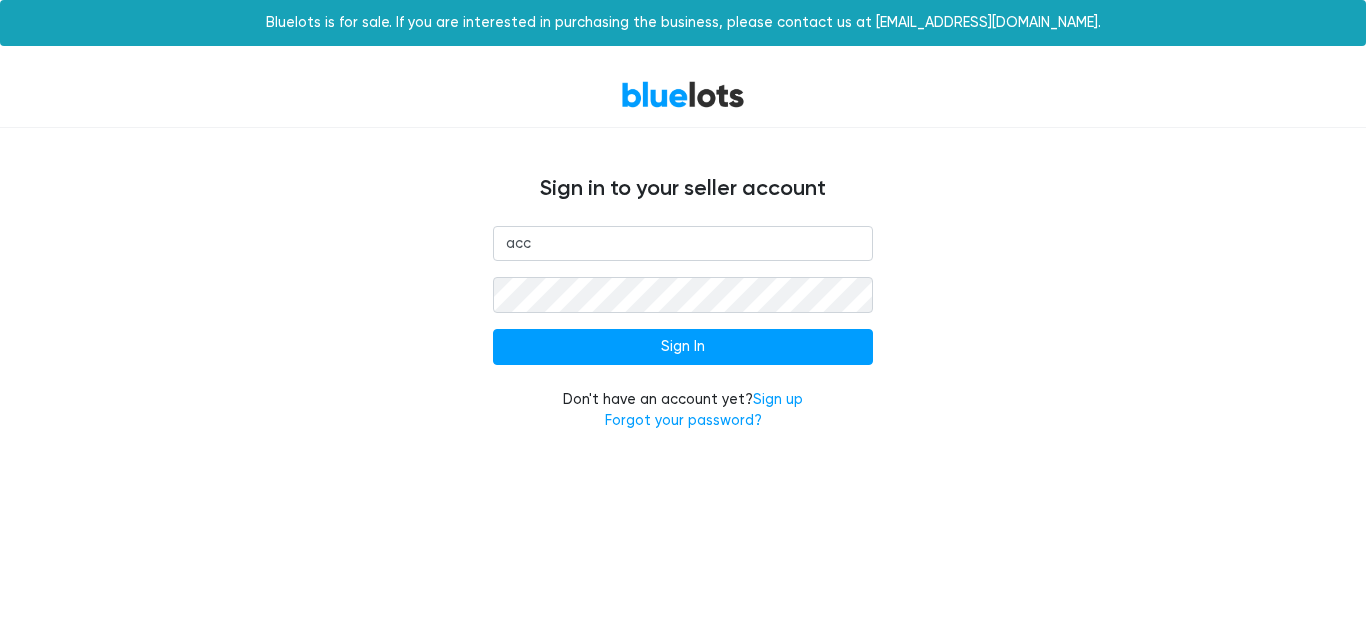 type on "[EMAIL_ADDRESS][DOMAIN_NAME]" 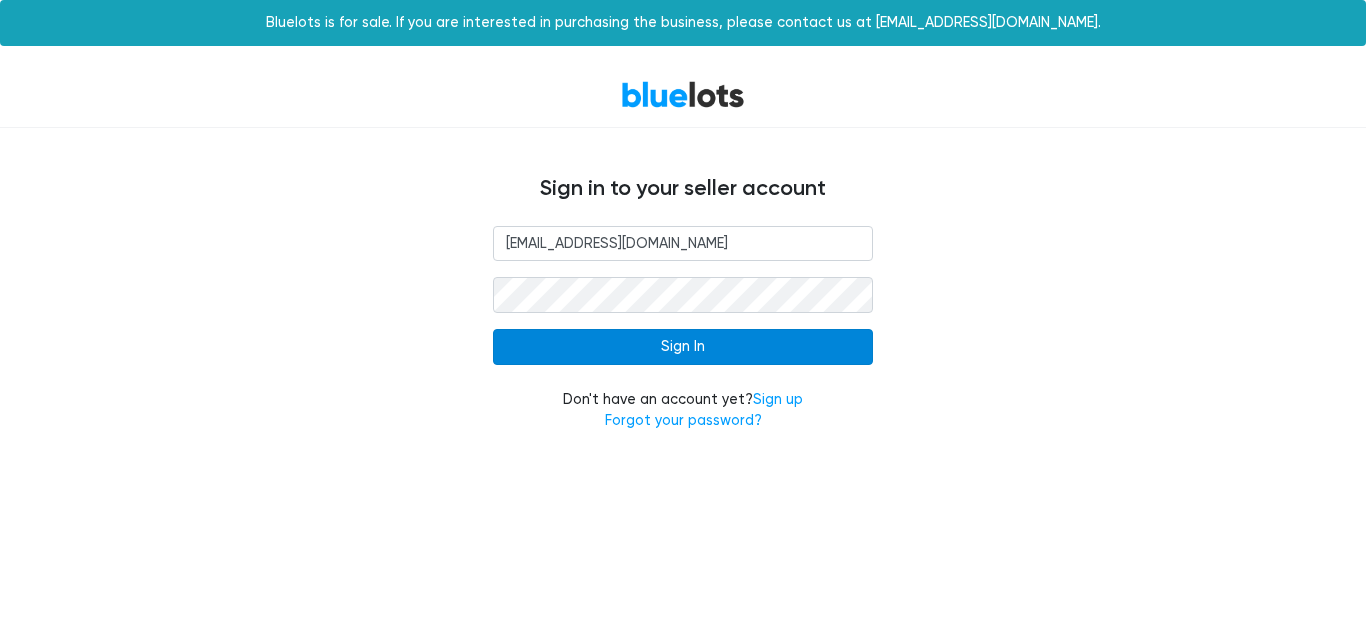 click on "Sign In" at bounding box center (683, 347) 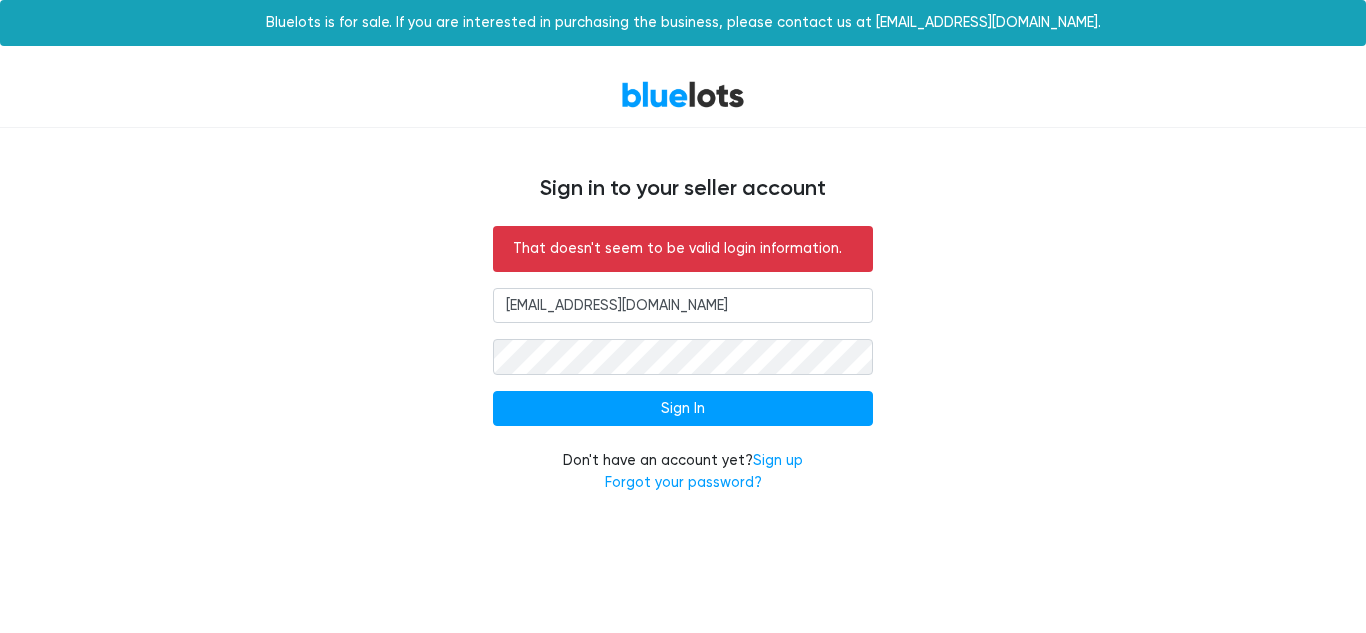 scroll, scrollTop: 0, scrollLeft: 0, axis: both 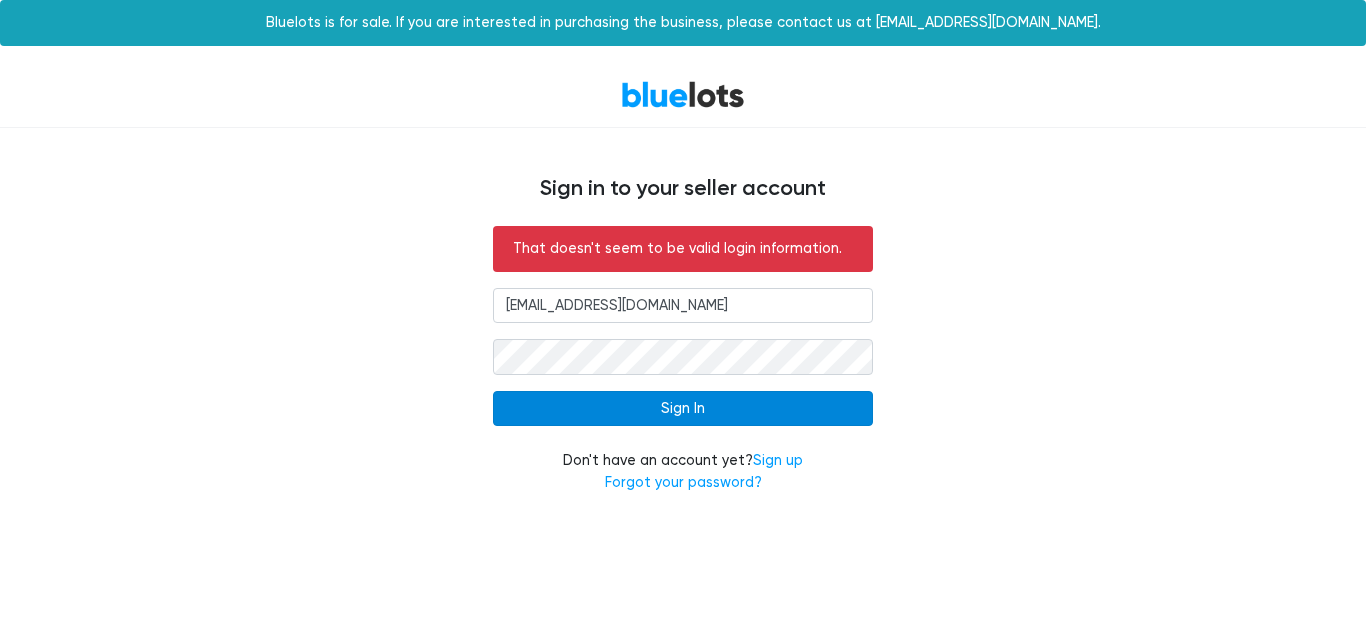 click on "Sign In" at bounding box center [683, 409] 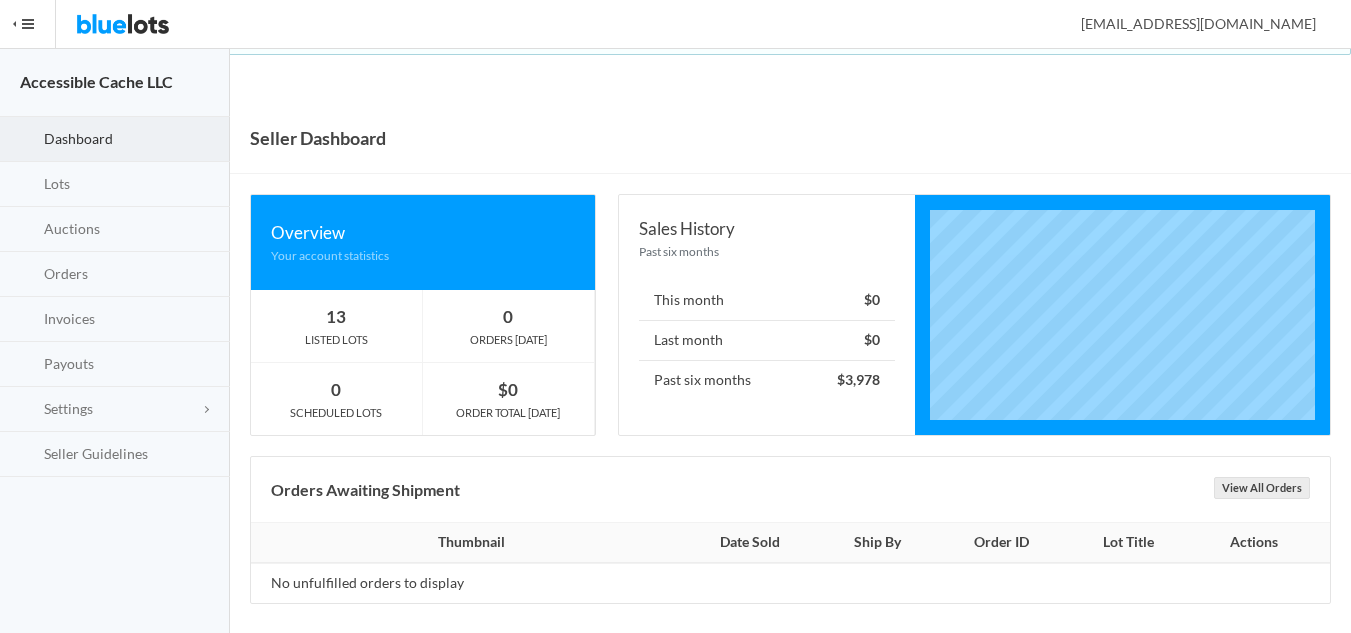 scroll, scrollTop: 0, scrollLeft: 0, axis: both 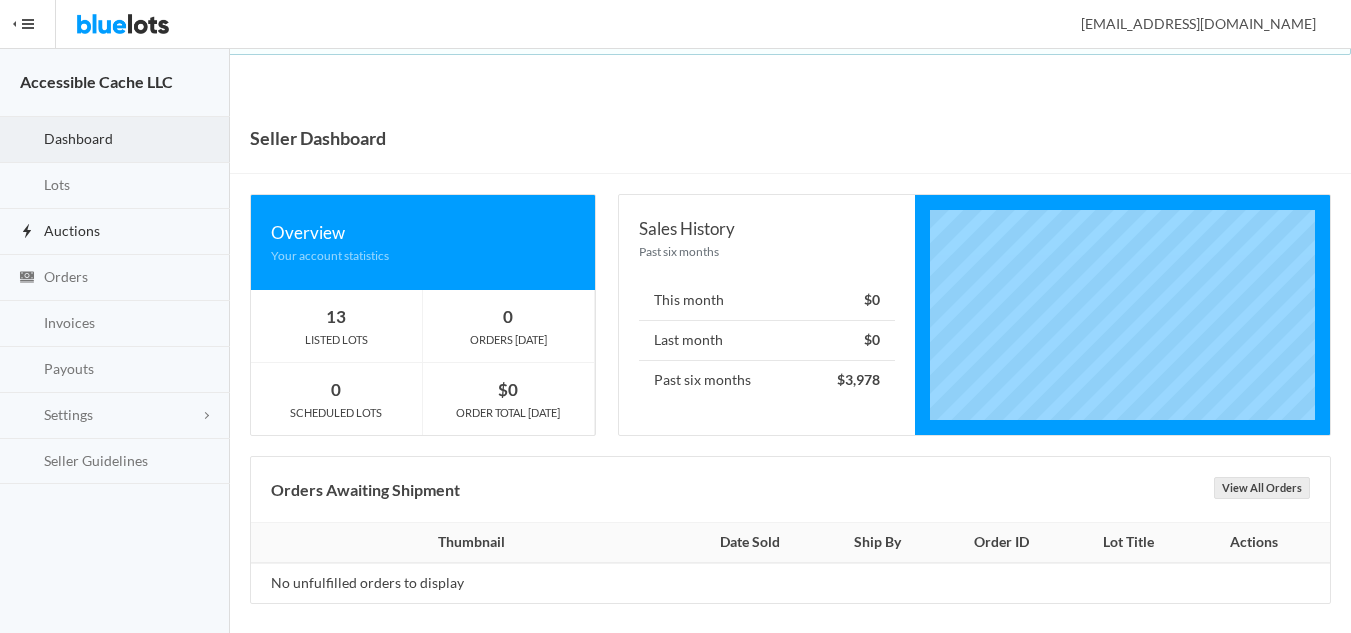 click on "Auctions" at bounding box center (72, 230) 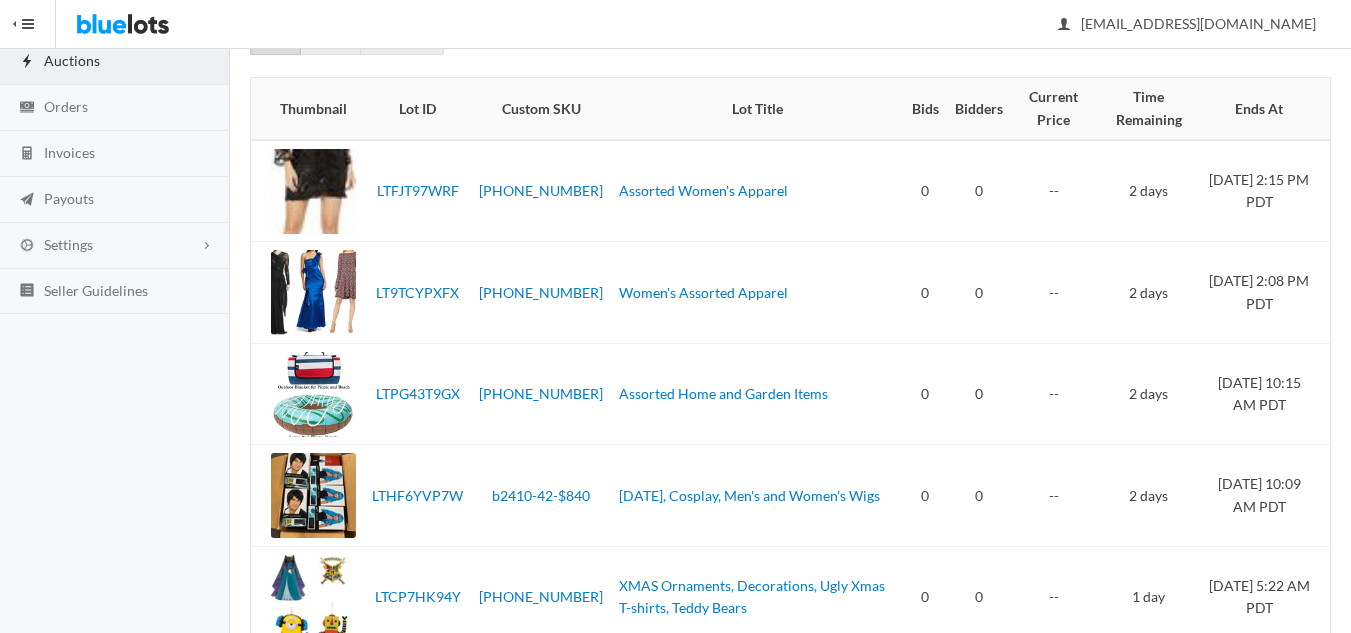 scroll, scrollTop: 0, scrollLeft: 0, axis: both 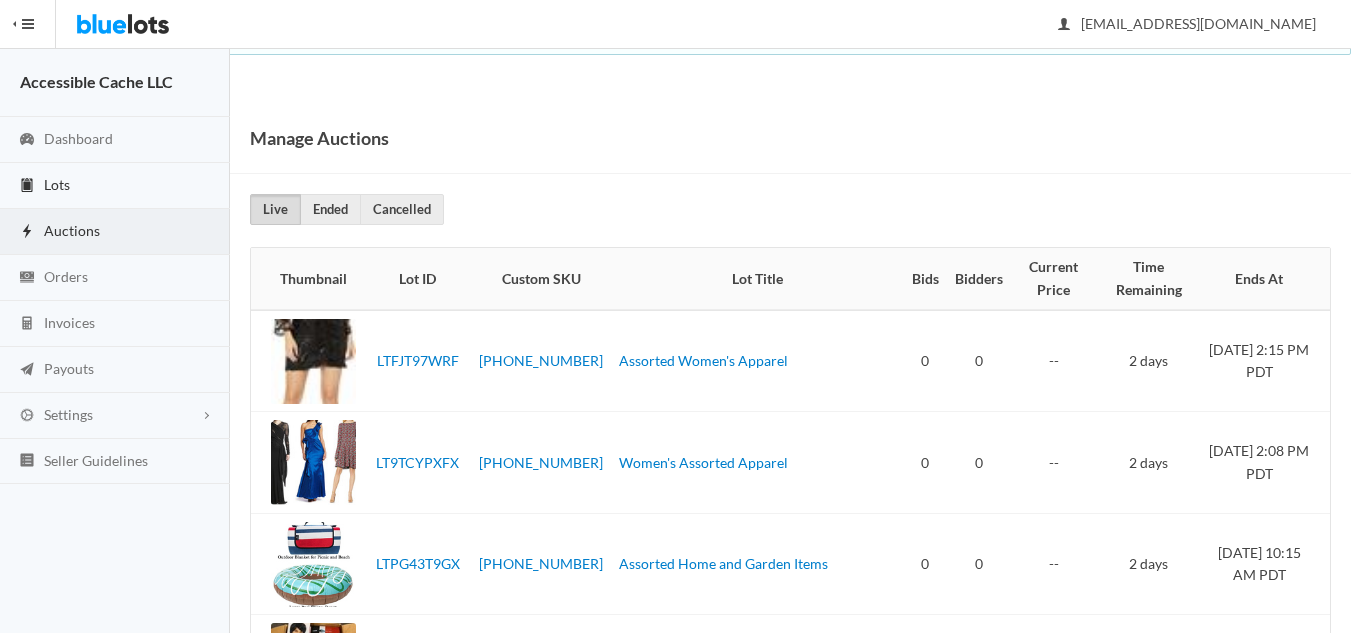 click on "Lots" at bounding box center [57, 184] 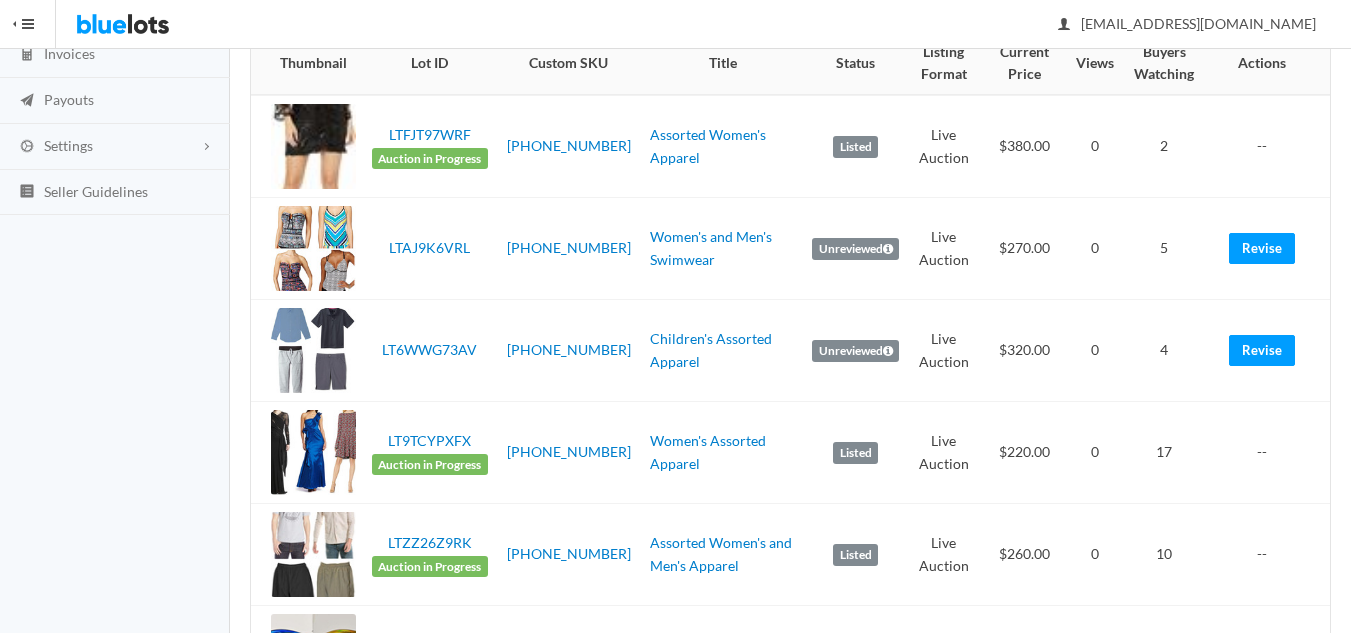 scroll, scrollTop: 400, scrollLeft: 0, axis: vertical 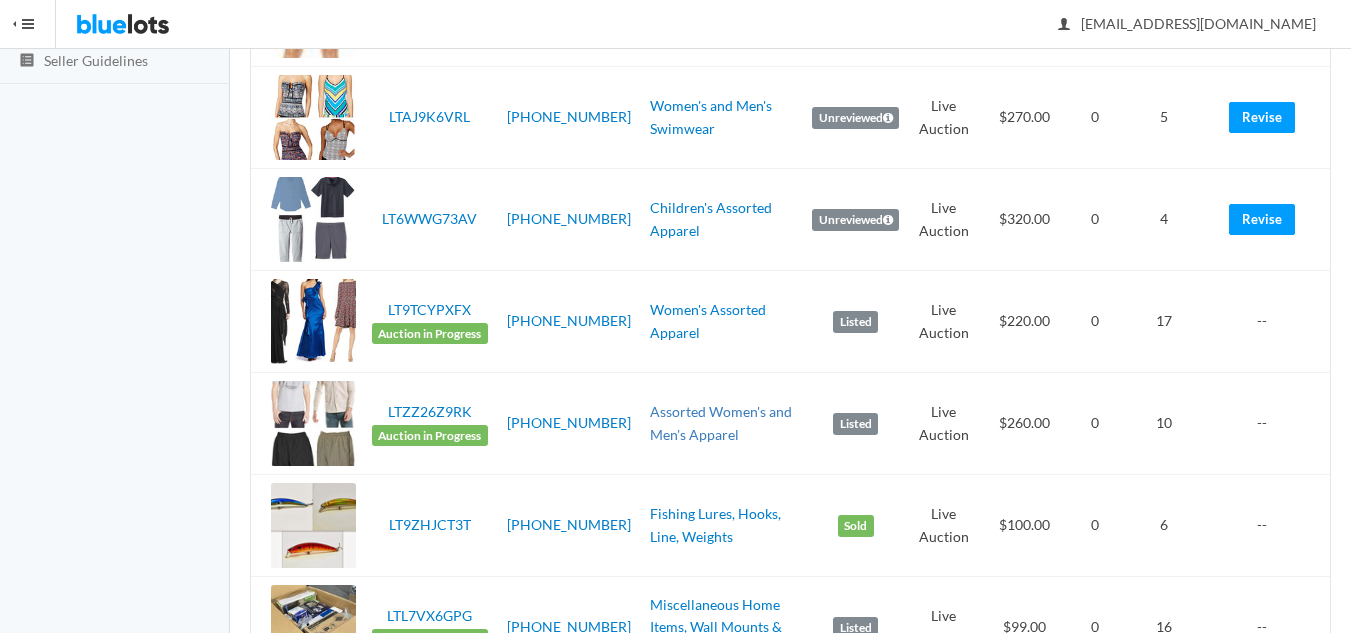 click on "Assorted Women's and Men's Apparel" at bounding box center [721, 423] 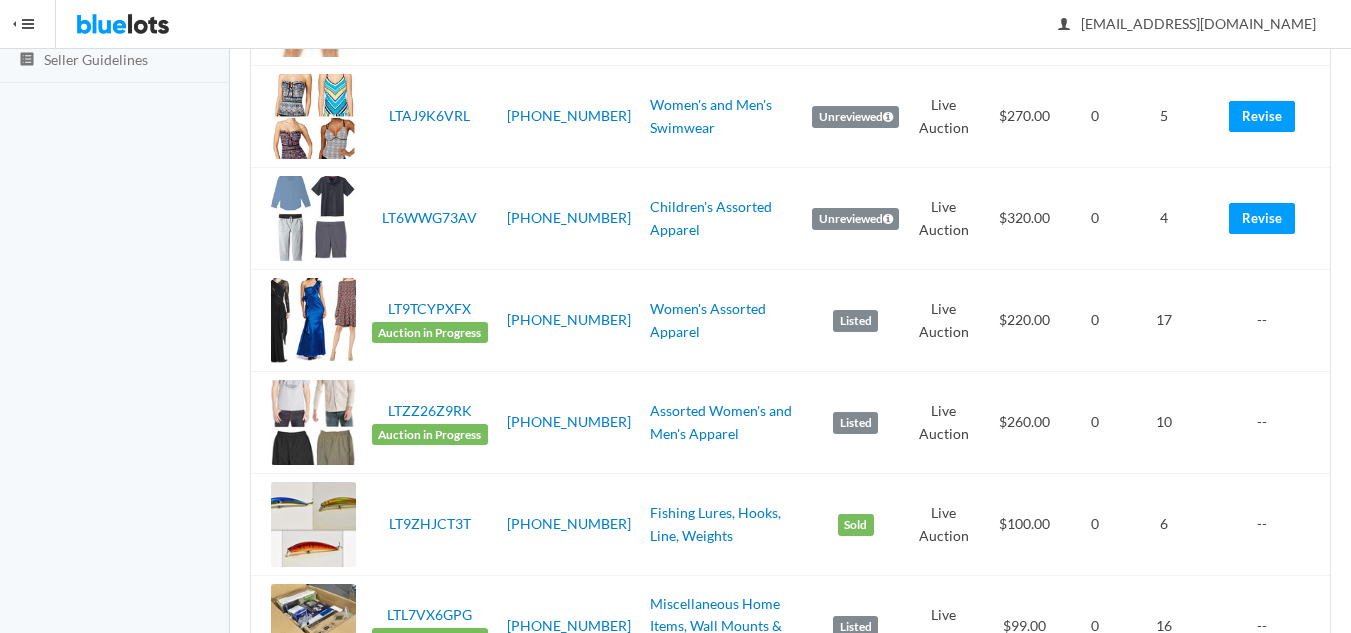 scroll, scrollTop: 400, scrollLeft: 0, axis: vertical 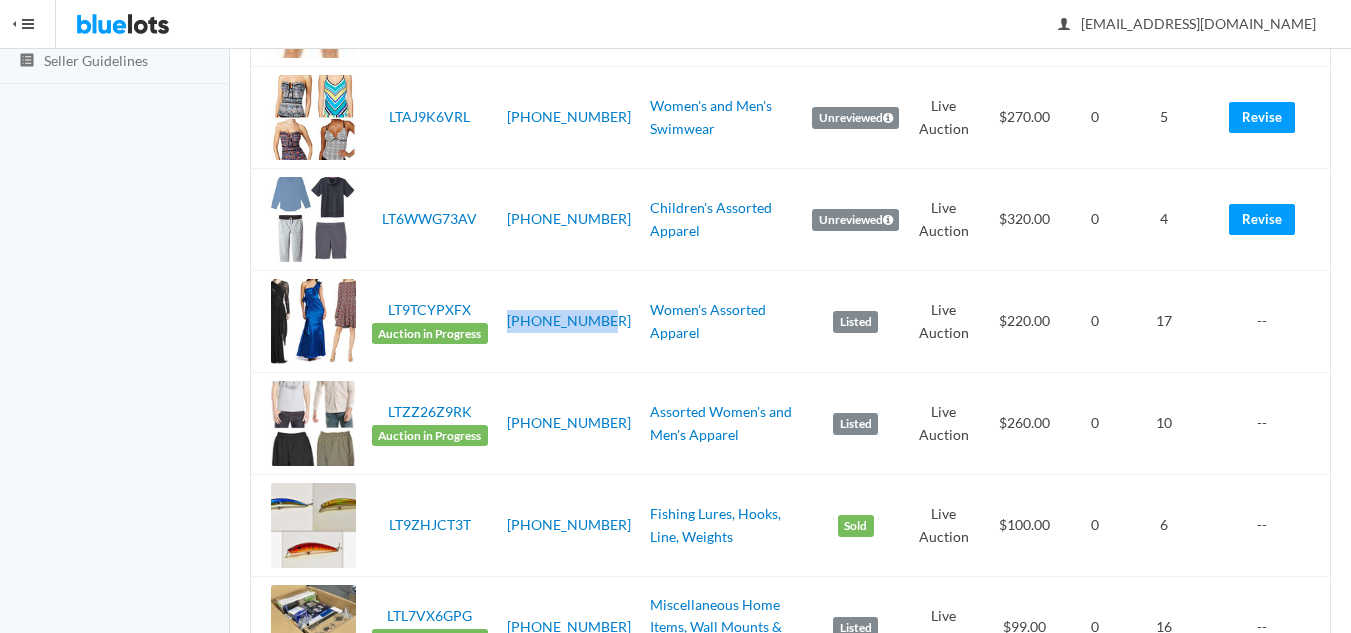 drag, startPoint x: 572, startPoint y: 331, endPoint x: 512, endPoint y: 312, distance: 62.936478 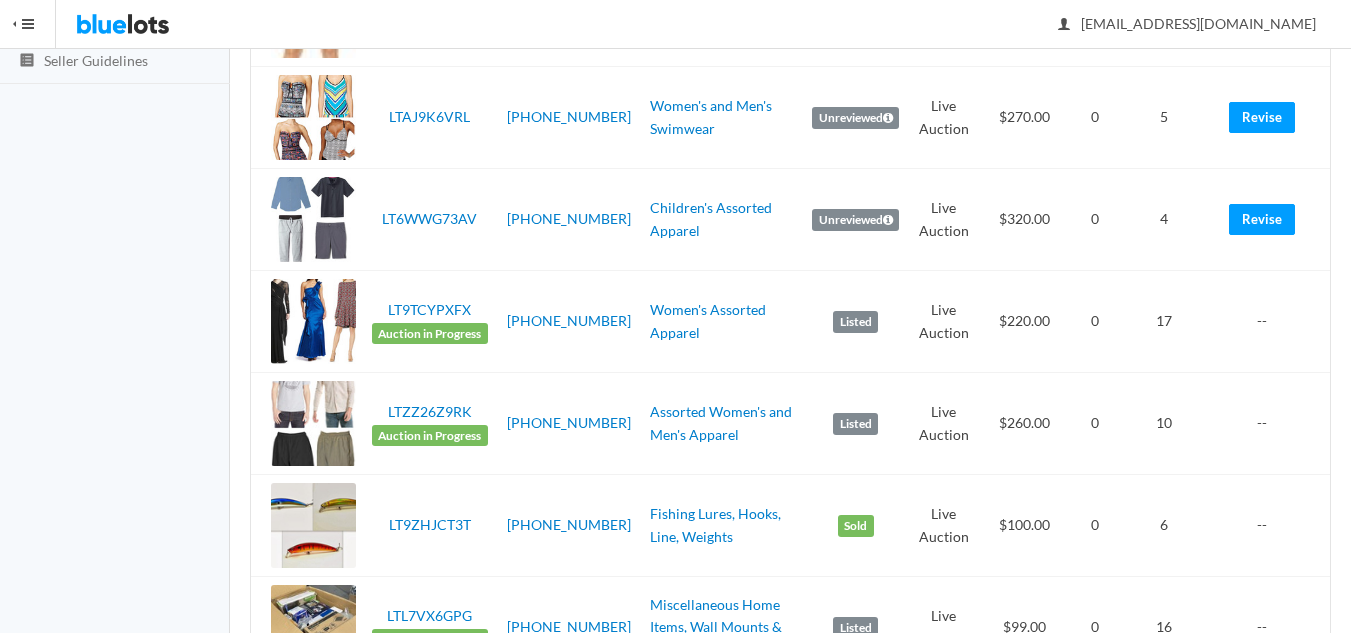 click on "Women's Assorted Apparel" at bounding box center [723, 322] 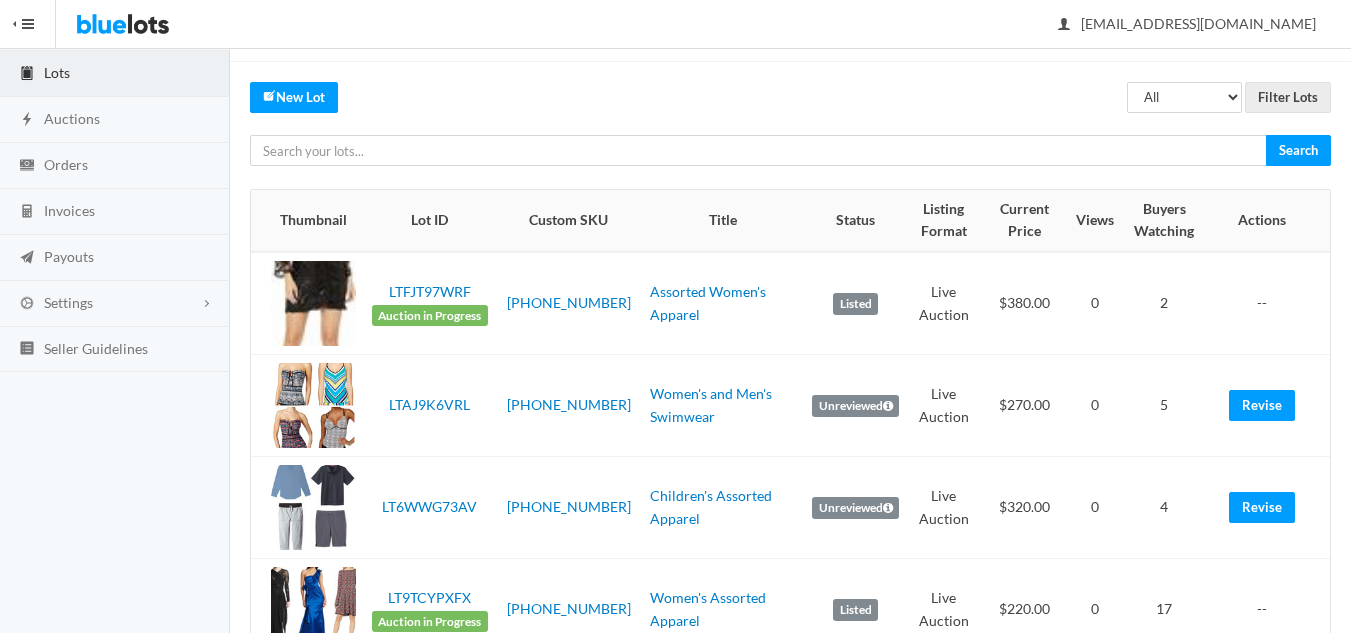 scroll, scrollTop: 100, scrollLeft: 0, axis: vertical 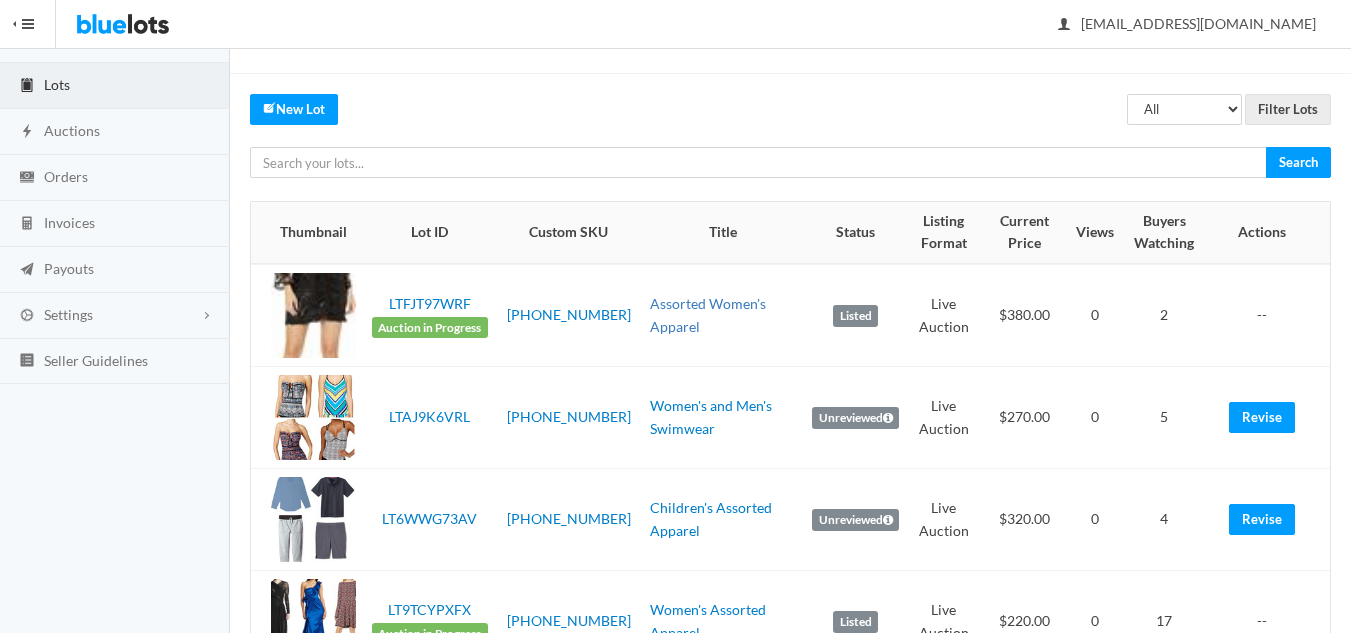 click on "Assorted Women's Apparel" at bounding box center [708, 315] 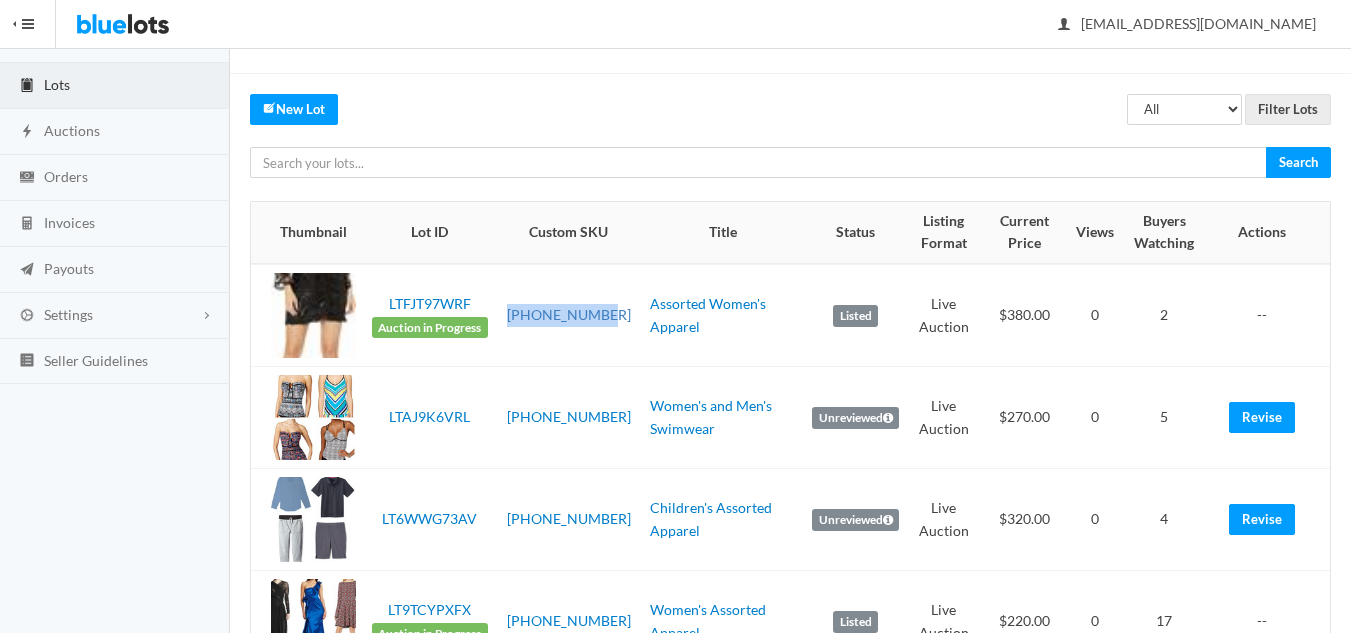 drag, startPoint x: 570, startPoint y: 329, endPoint x: 517, endPoint y: 300, distance: 60.41523 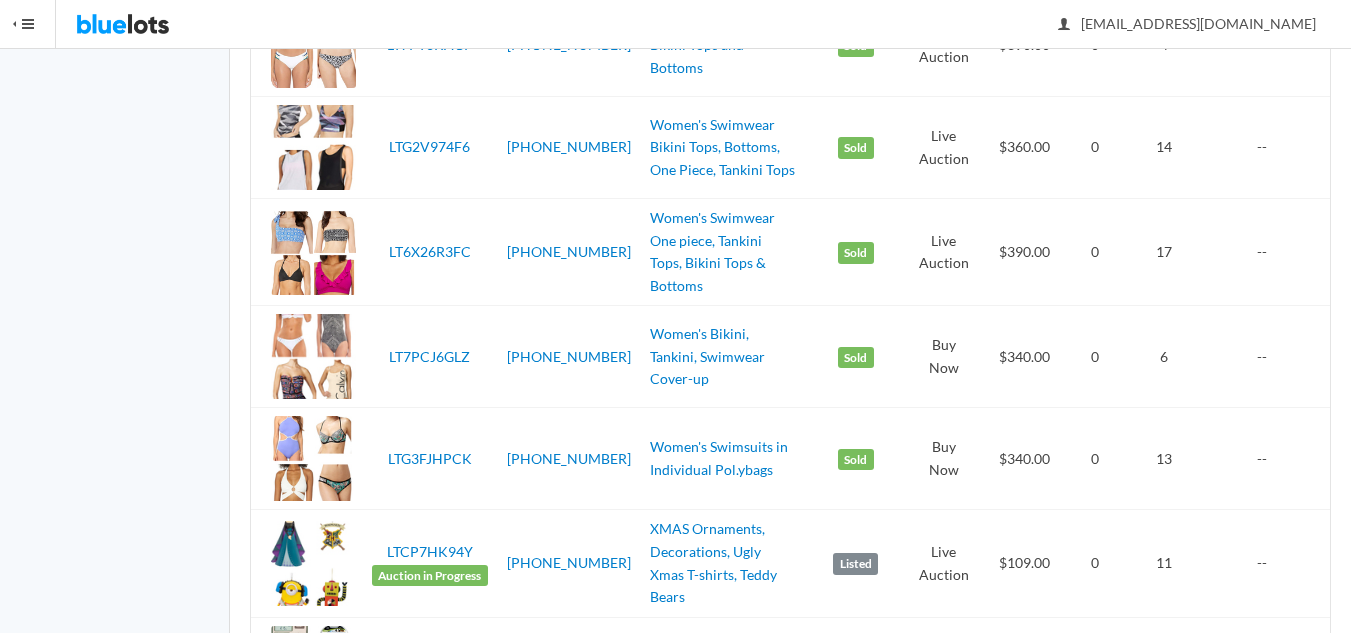 scroll, scrollTop: 1800, scrollLeft: 0, axis: vertical 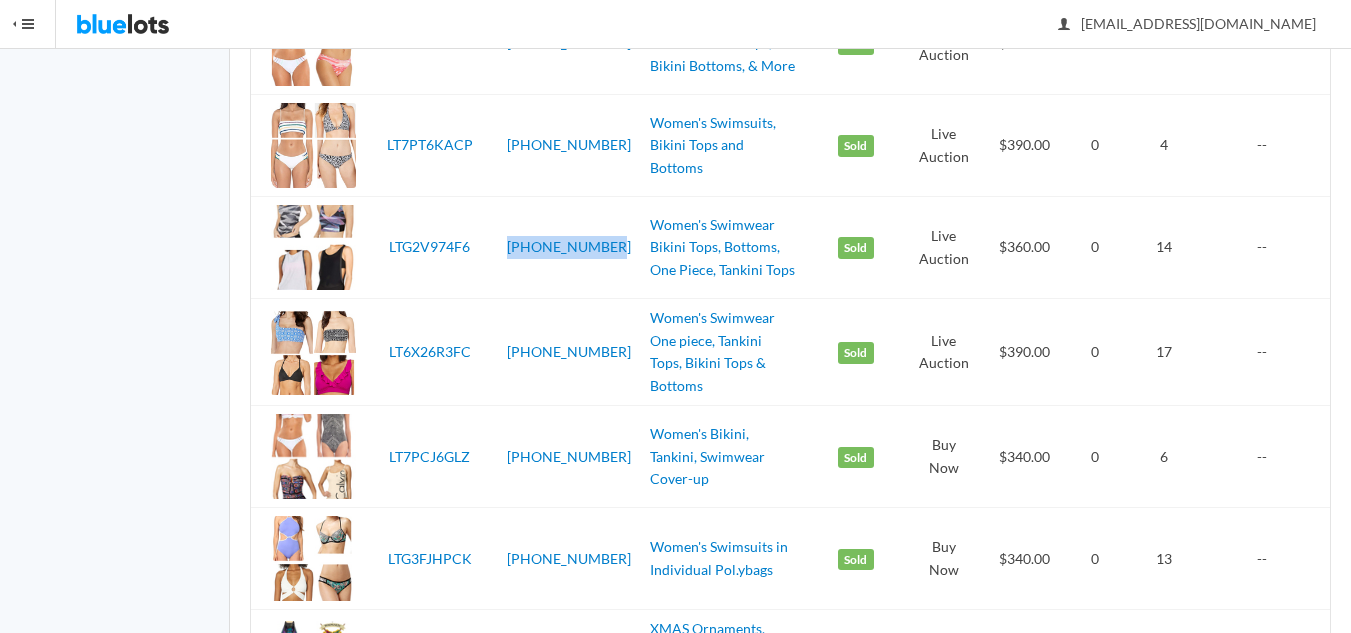 drag, startPoint x: 575, startPoint y: 259, endPoint x: 508, endPoint y: 234, distance: 71.51224 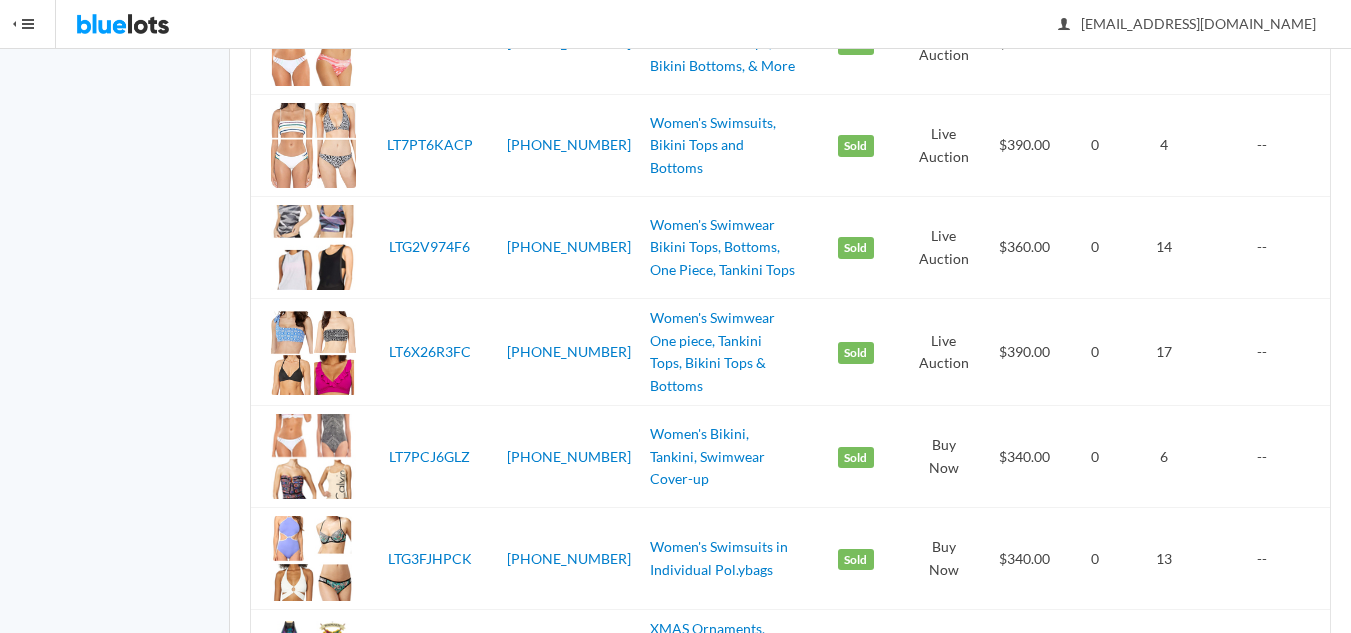 drag, startPoint x: 534, startPoint y: 236, endPoint x: 475, endPoint y: 281, distance: 74.20242 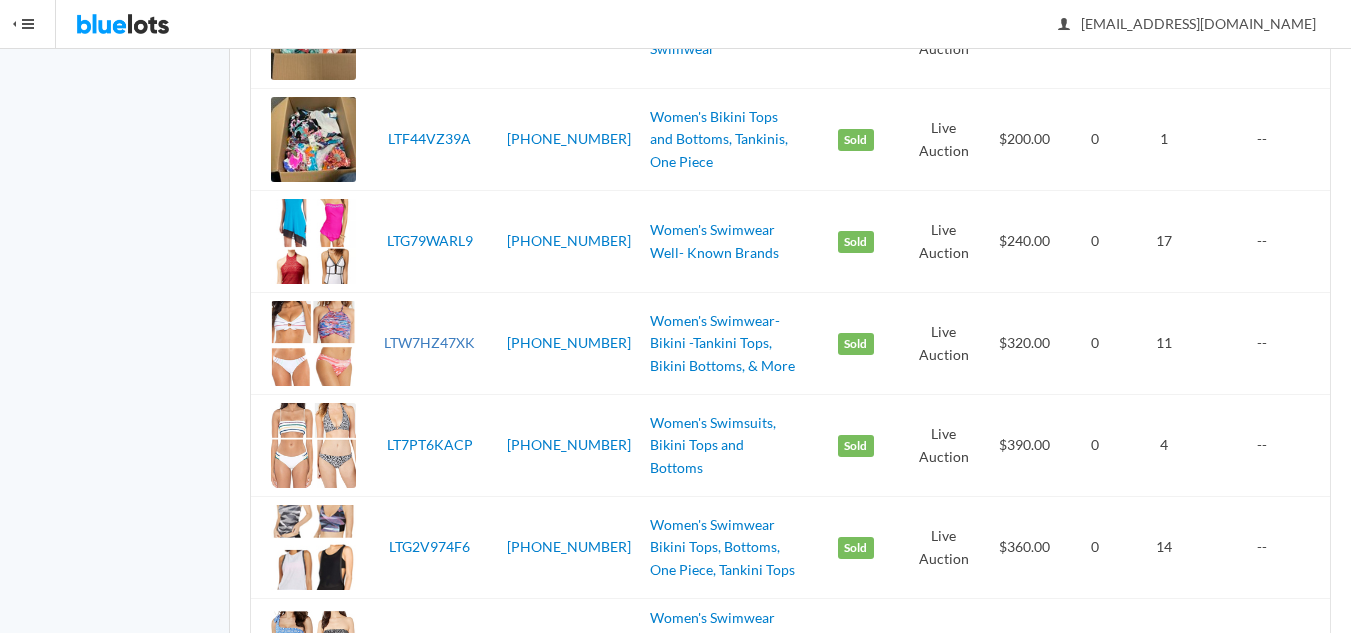 scroll, scrollTop: 1400, scrollLeft: 0, axis: vertical 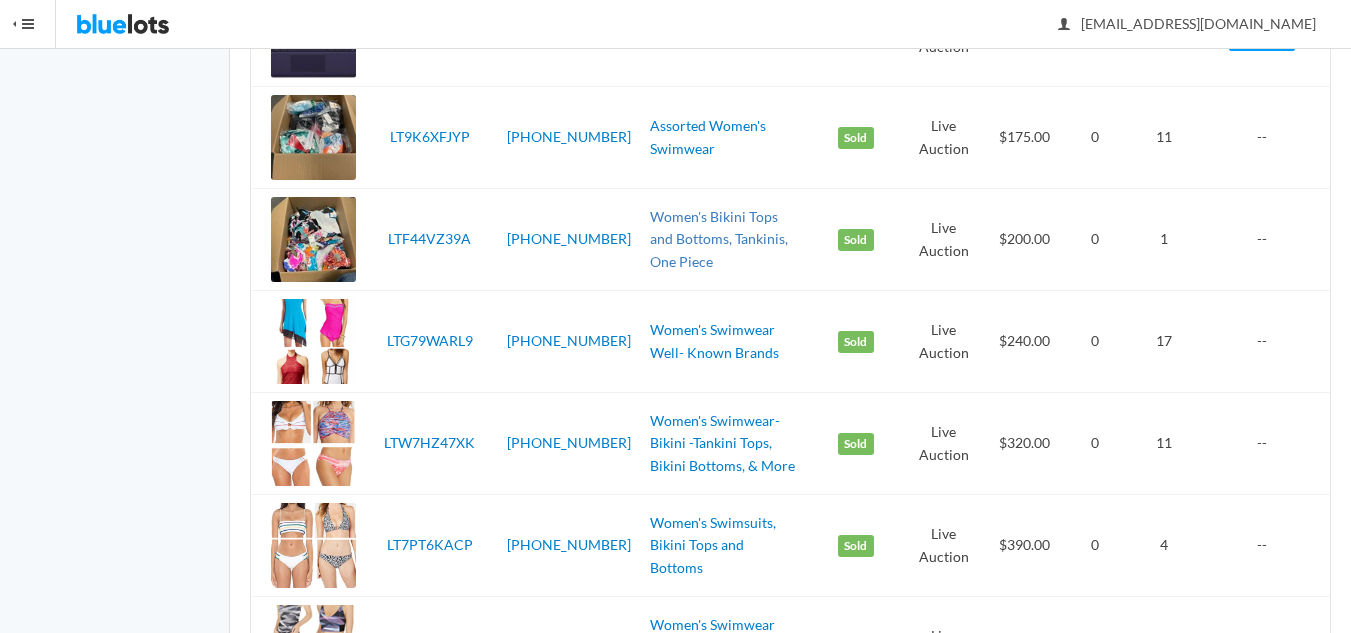 click on "Women's Bikini Tops and Bottoms, Tankinis, One  Piece" at bounding box center (719, 239) 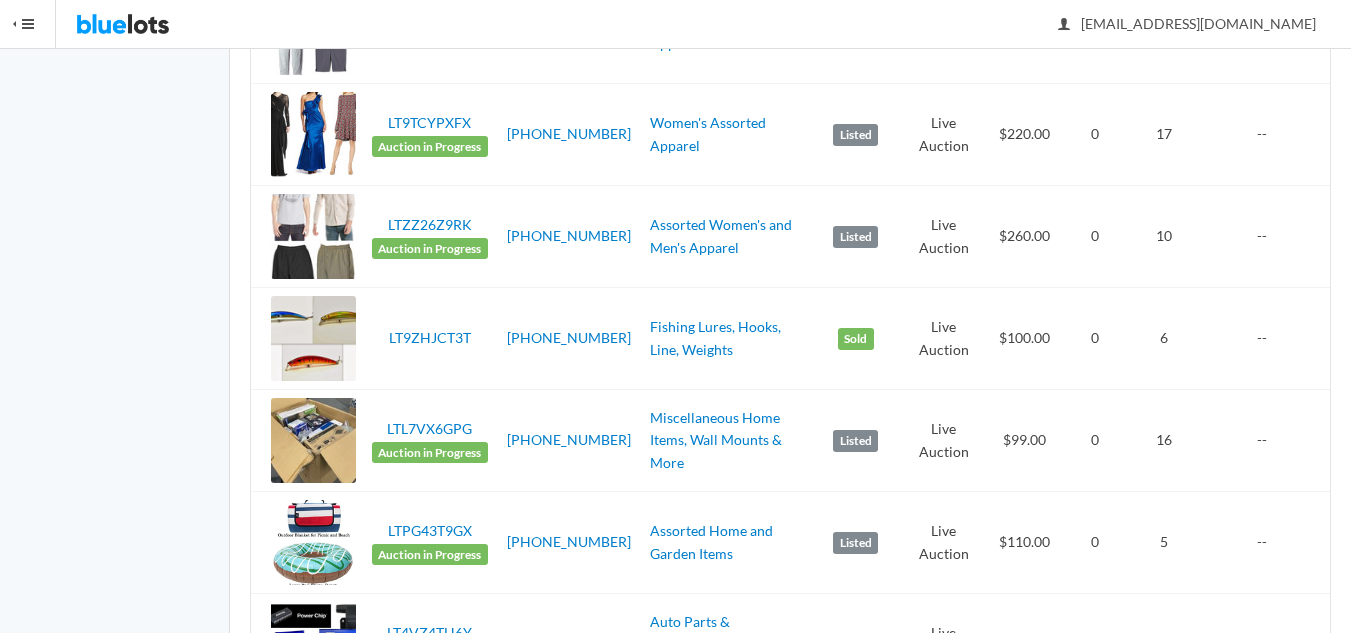 scroll, scrollTop: 500, scrollLeft: 0, axis: vertical 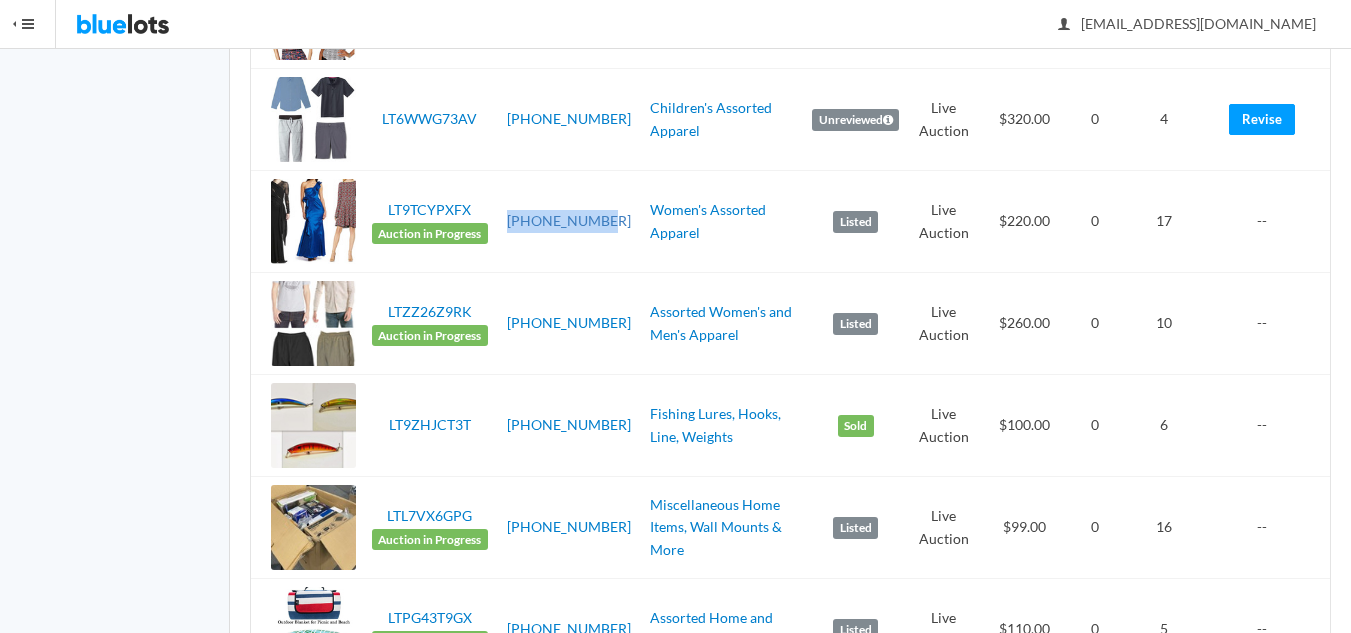 drag, startPoint x: 569, startPoint y: 234, endPoint x: 516, endPoint y: 209, distance: 58.60034 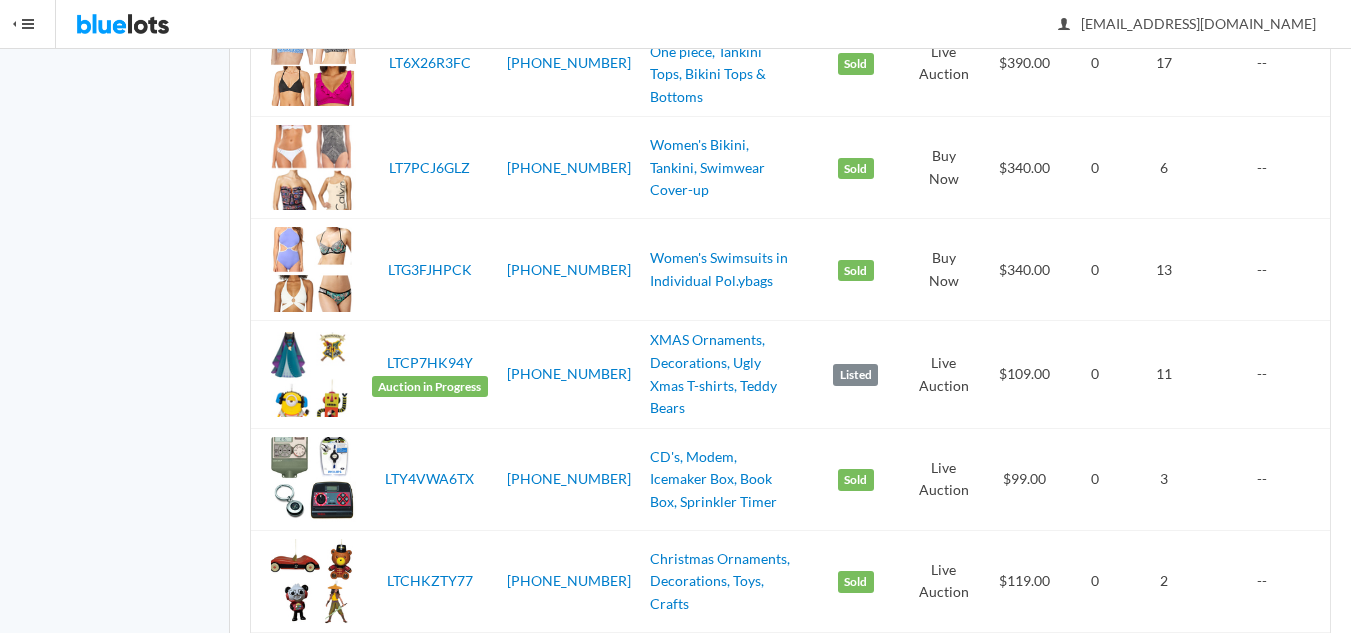 scroll, scrollTop: 2100, scrollLeft: 0, axis: vertical 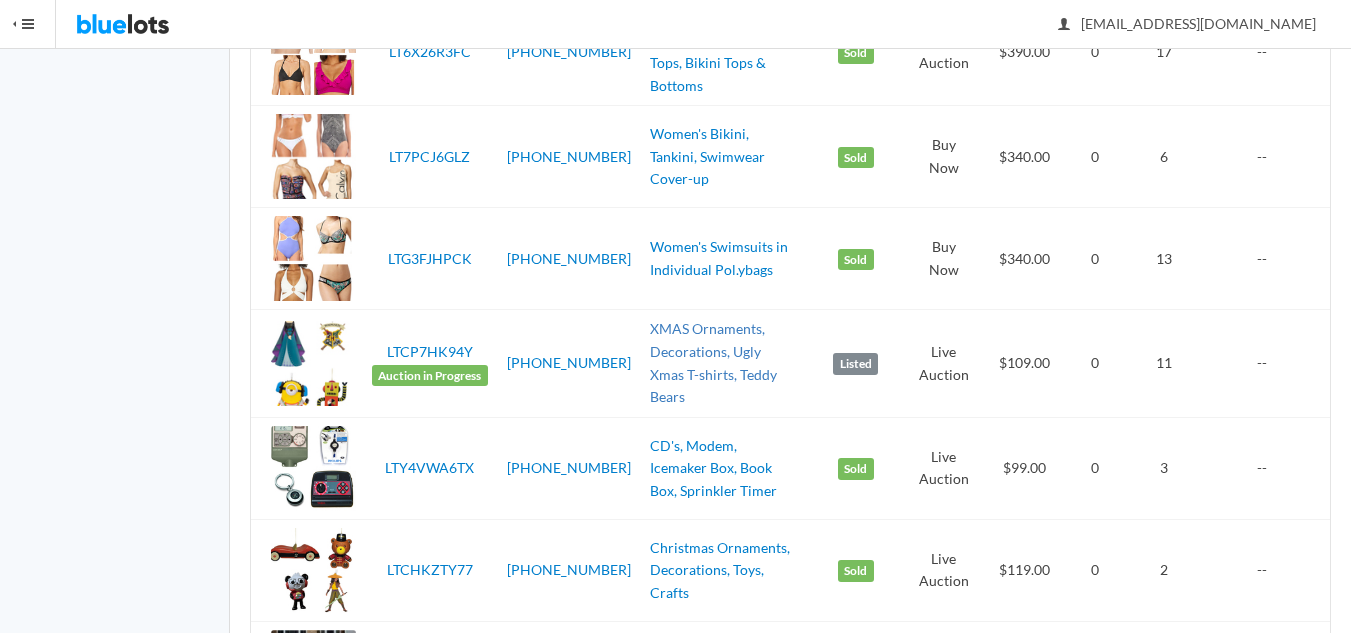 click on "XMAS Ornaments, Decorations, Ugly Xmas T-shirts, Teddy Bears" at bounding box center (713, 362) 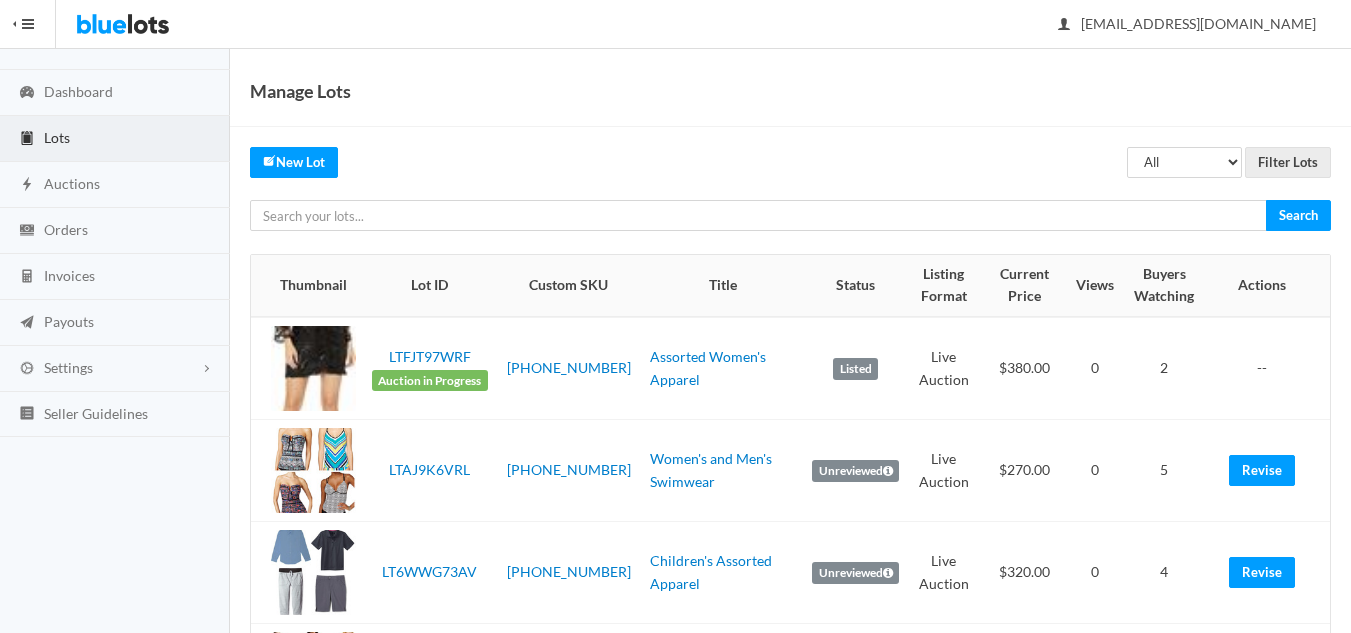 scroll, scrollTop: 0, scrollLeft: 0, axis: both 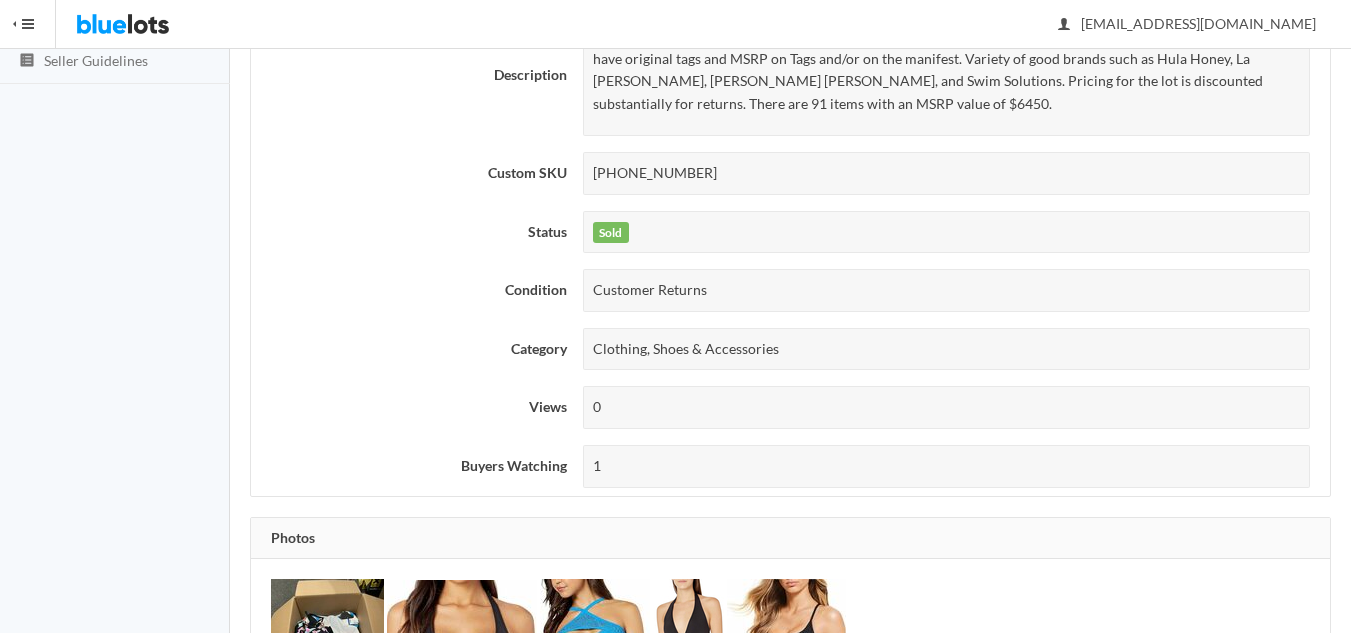drag, startPoint x: 691, startPoint y: 175, endPoint x: 577, endPoint y: 175, distance: 114 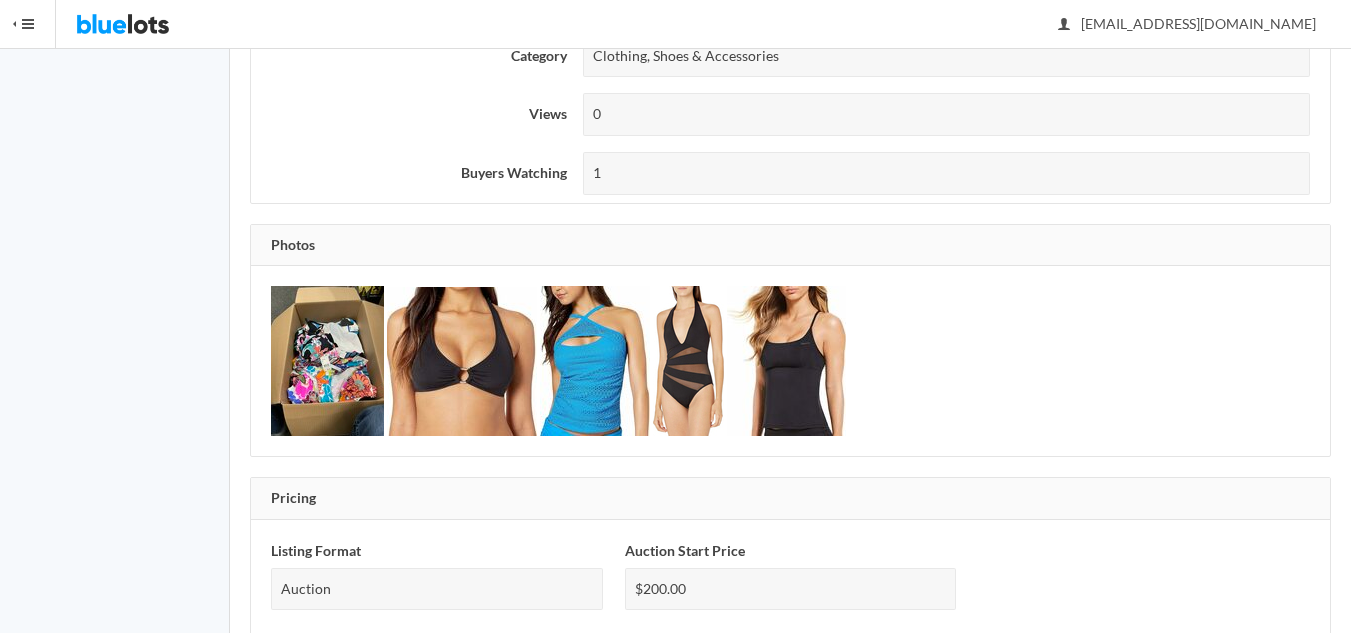 scroll, scrollTop: 700, scrollLeft: 0, axis: vertical 